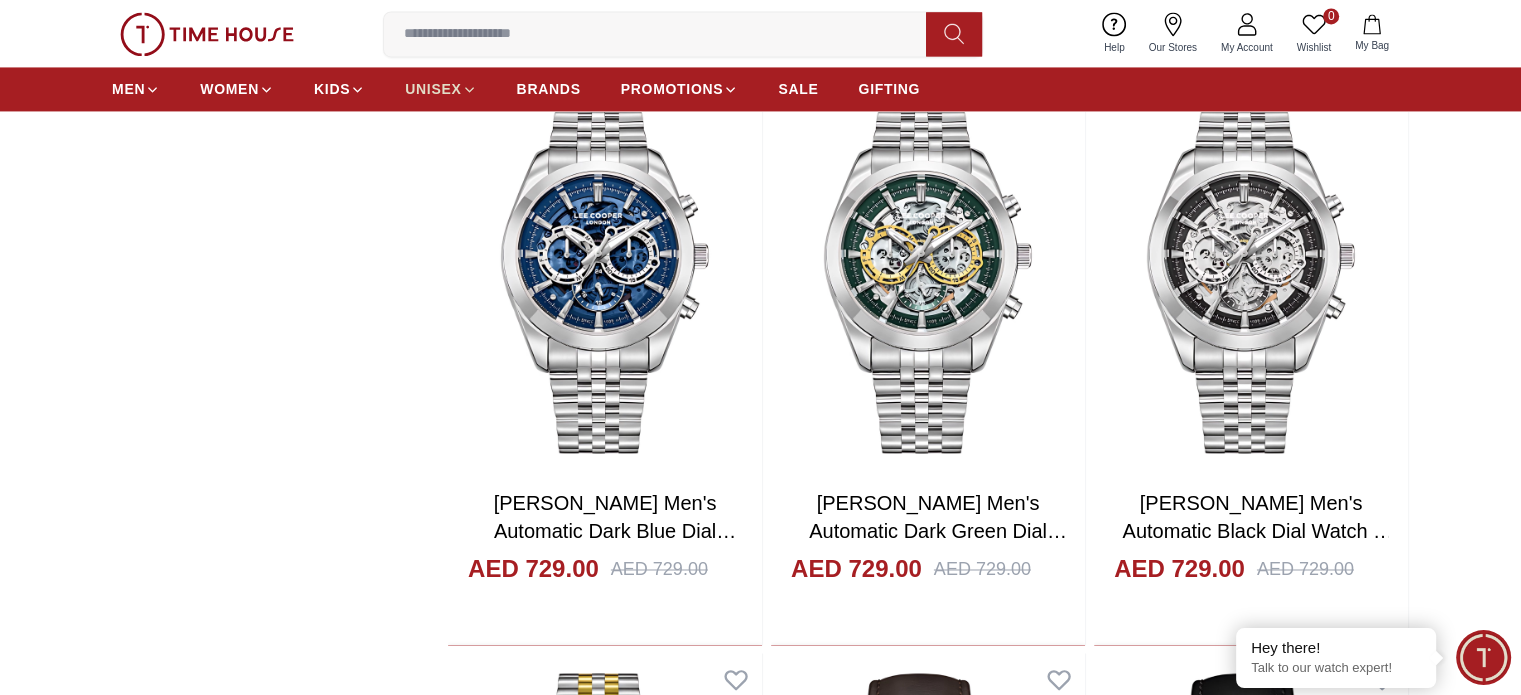scroll, scrollTop: 0, scrollLeft: 0, axis: both 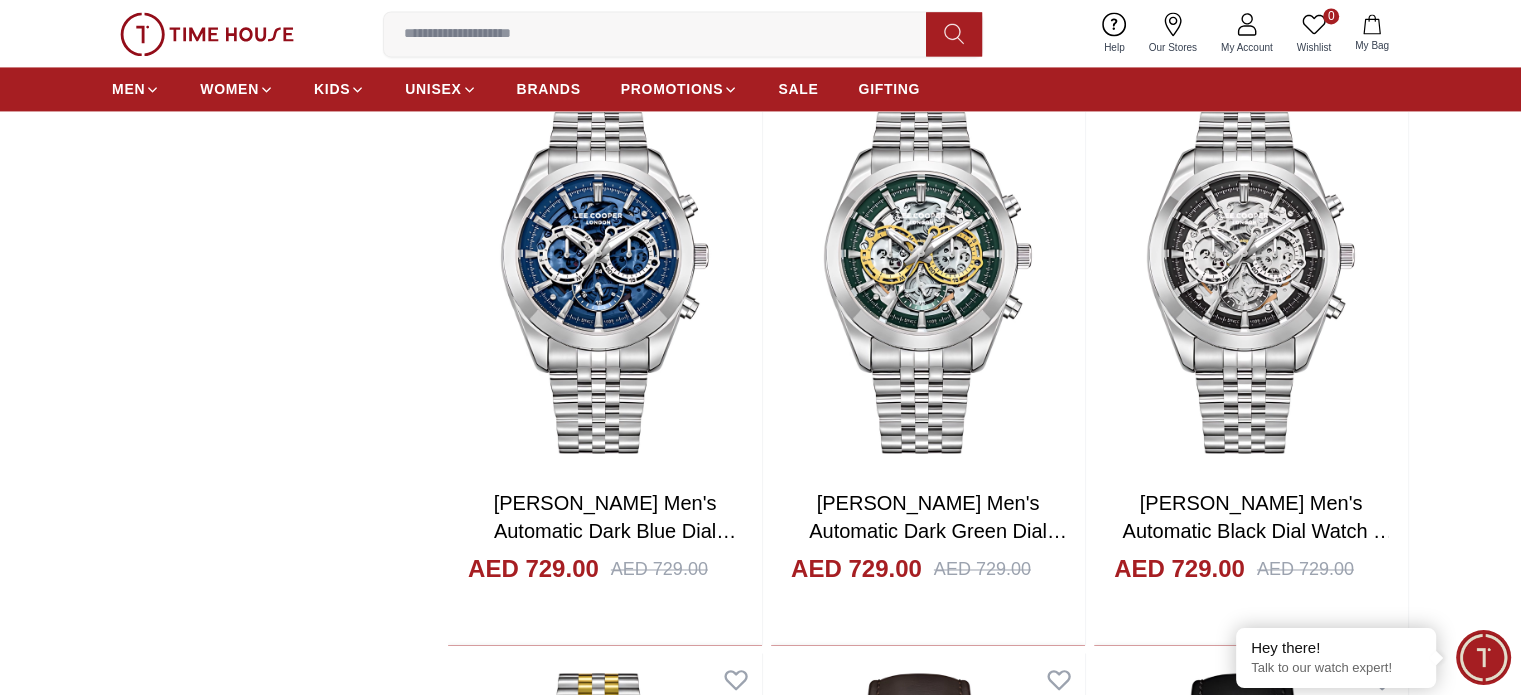 click at bounding box center [928, 2045] 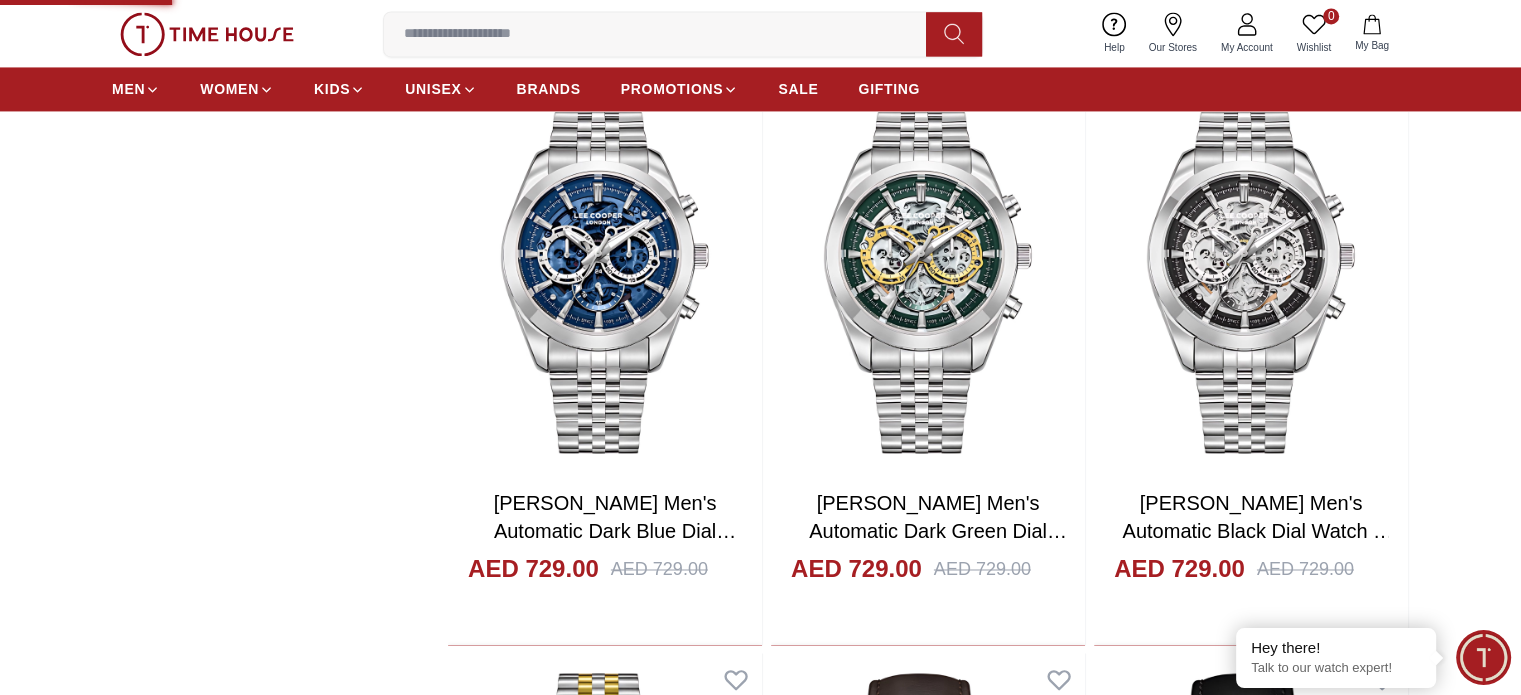 scroll, scrollTop: 0, scrollLeft: 0, axis: both 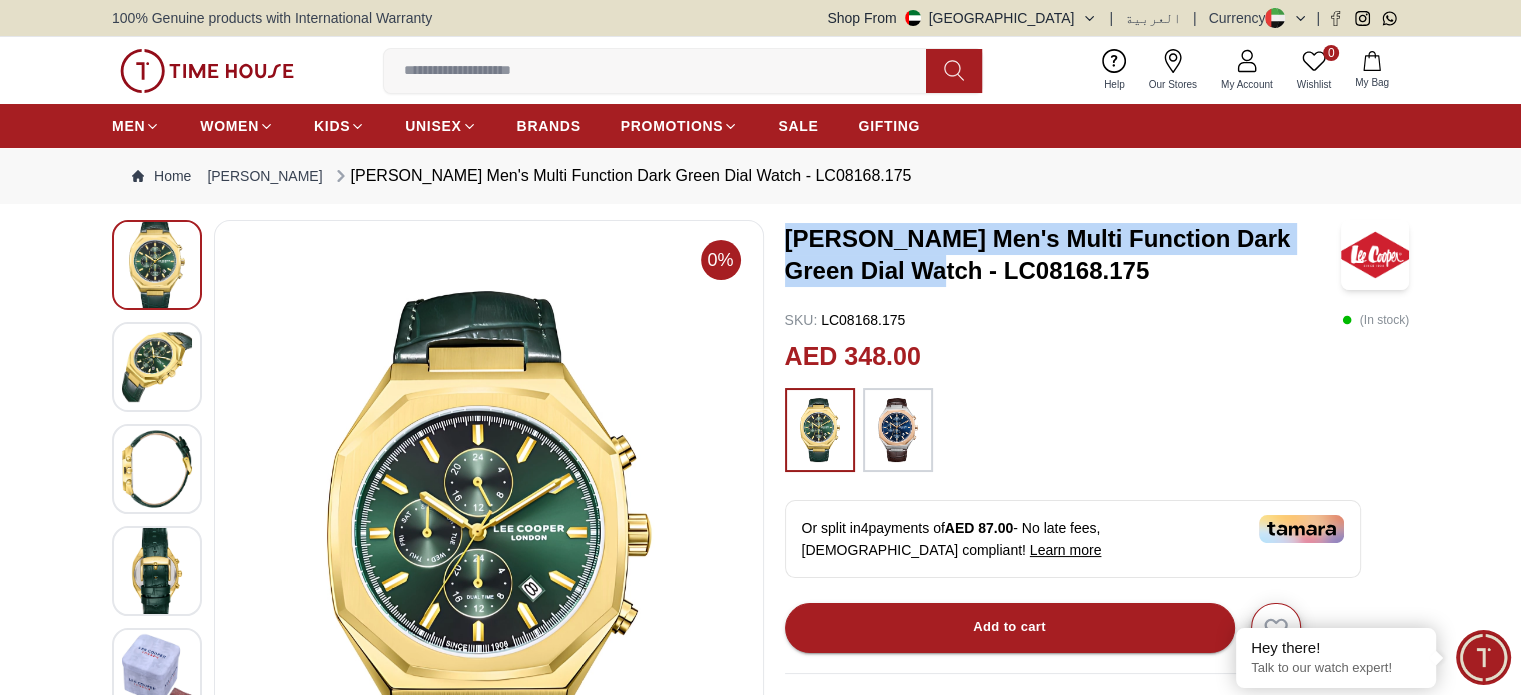 drag, startPoint x: 857, startPoint y: 245, endPoint x: 901, endPoint y: 280, distance: 56.22277 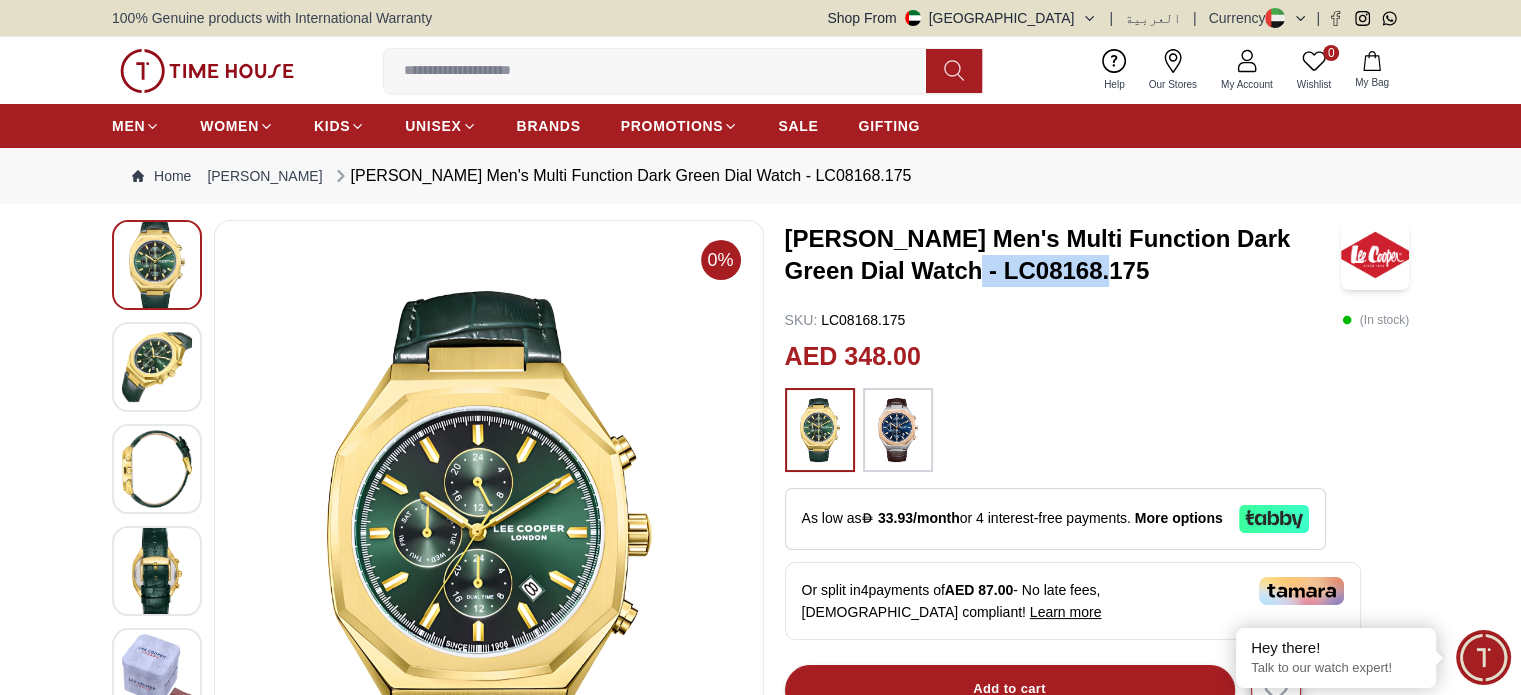 drag, startPoint x: 925, startPoint y: 270, endPoint x: 1080, endPoint y: 269, distance: 155.00322 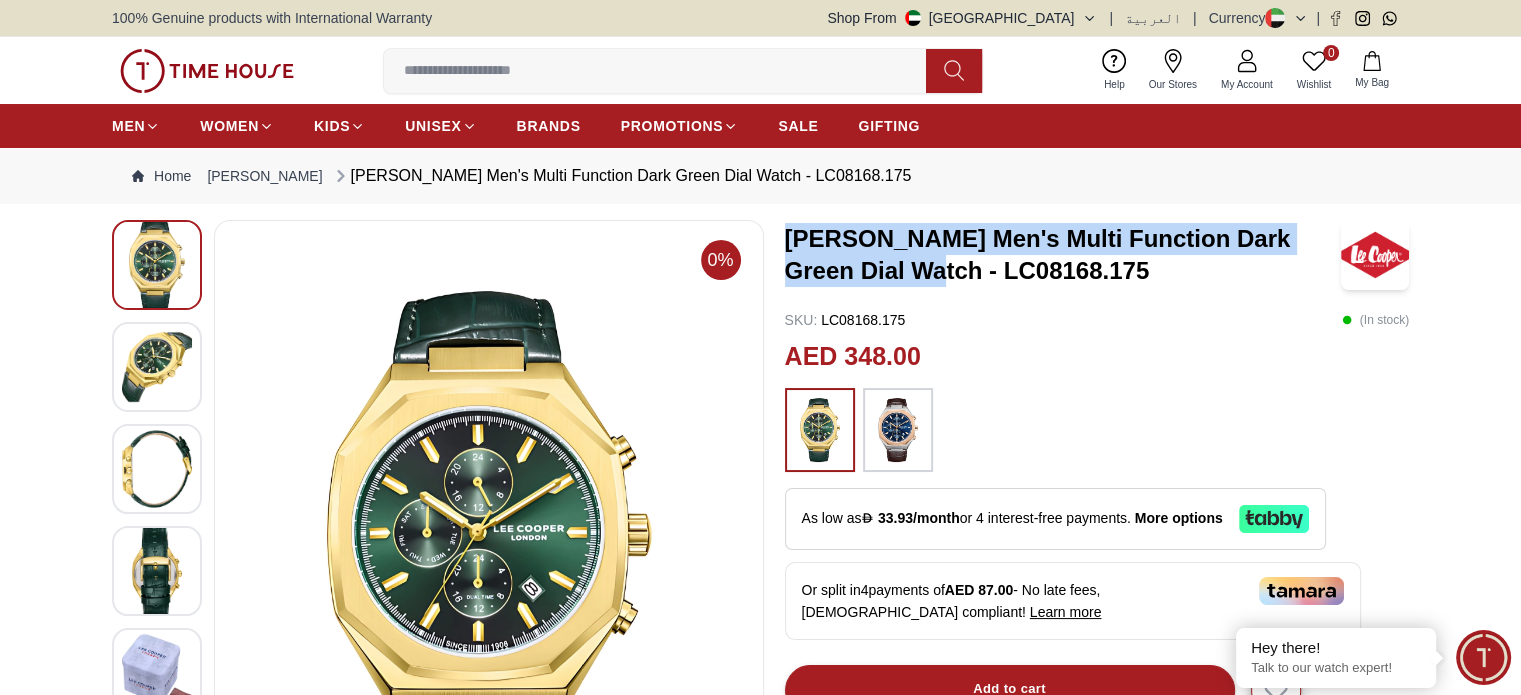 drag, startPoint x: 789, startPoint y: 235, endPoint x: 908, endPoint y: 277, distance: 126.1943 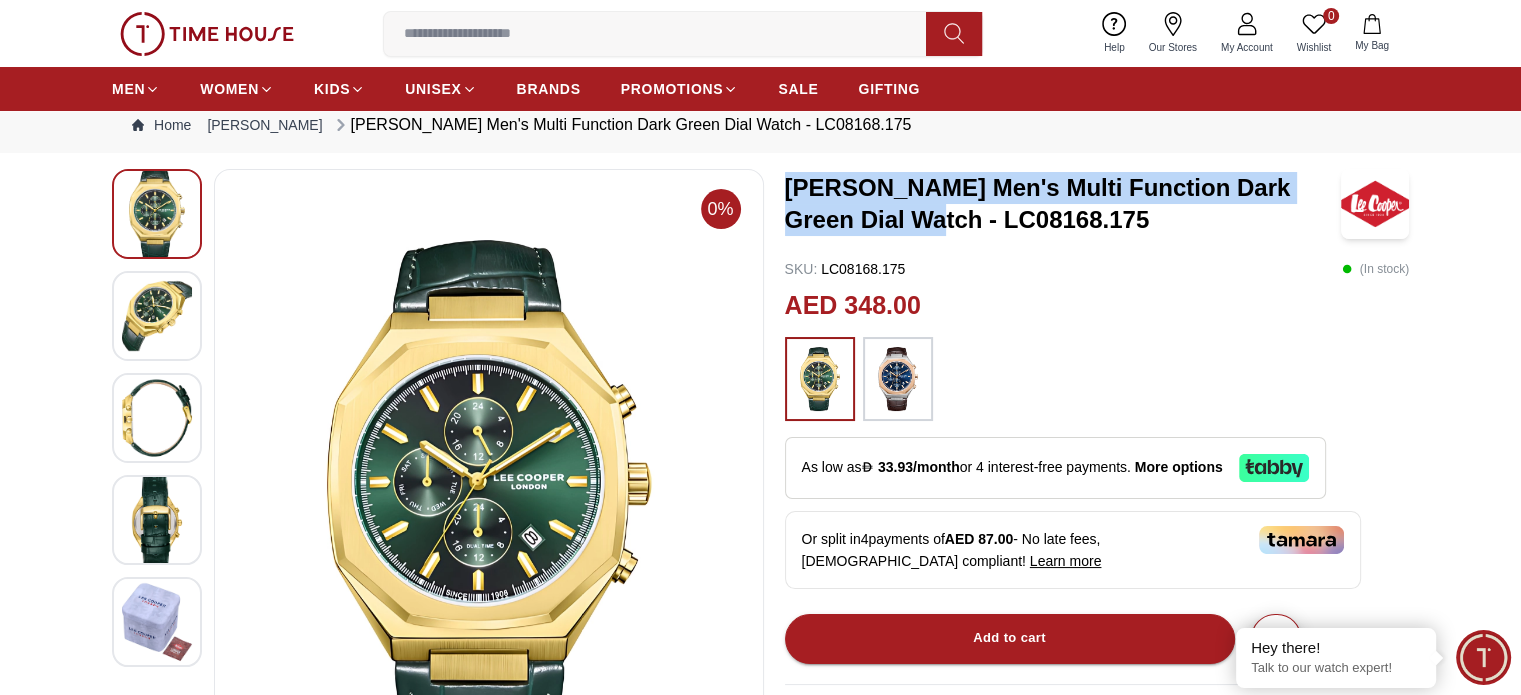 scroll, scrollTop: 0, scrollLeft: 0, axis: both 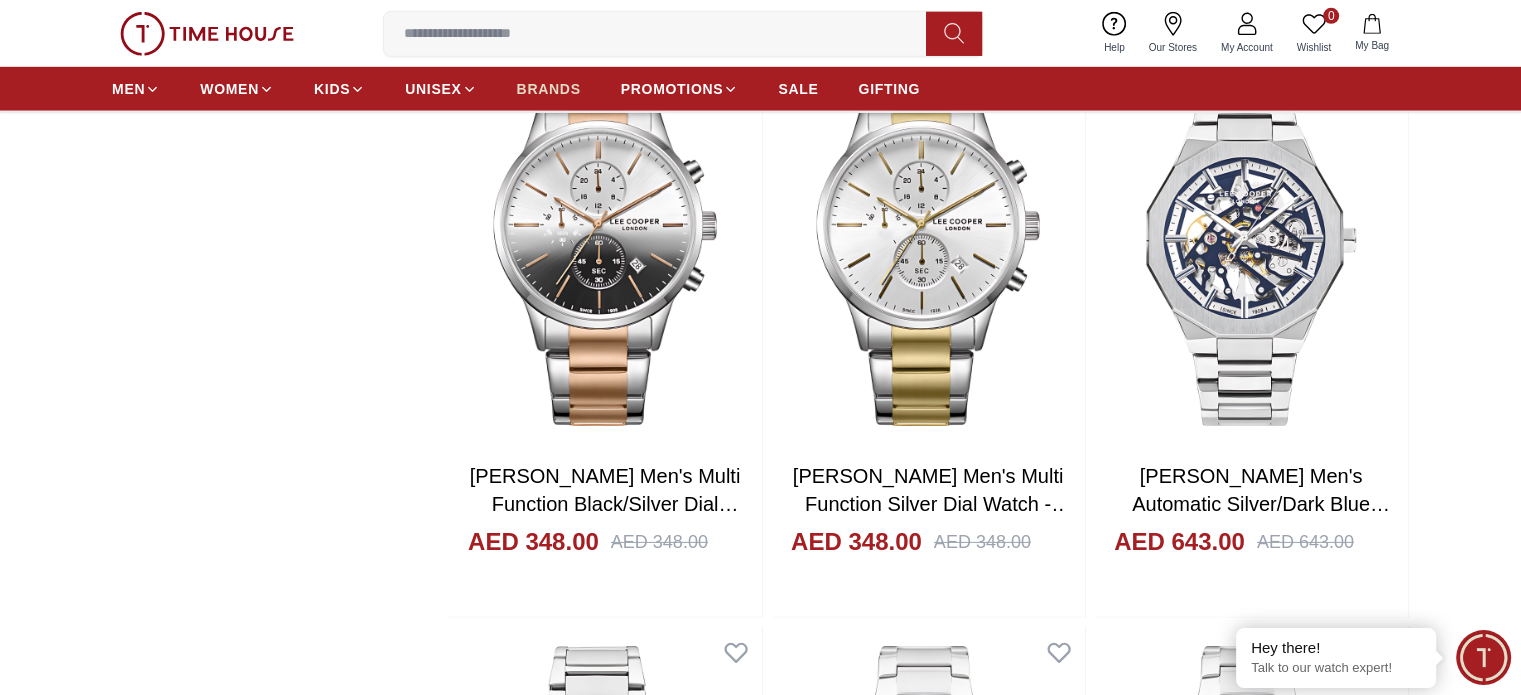 click on "BRANDS" at bounding box center [549, 89] 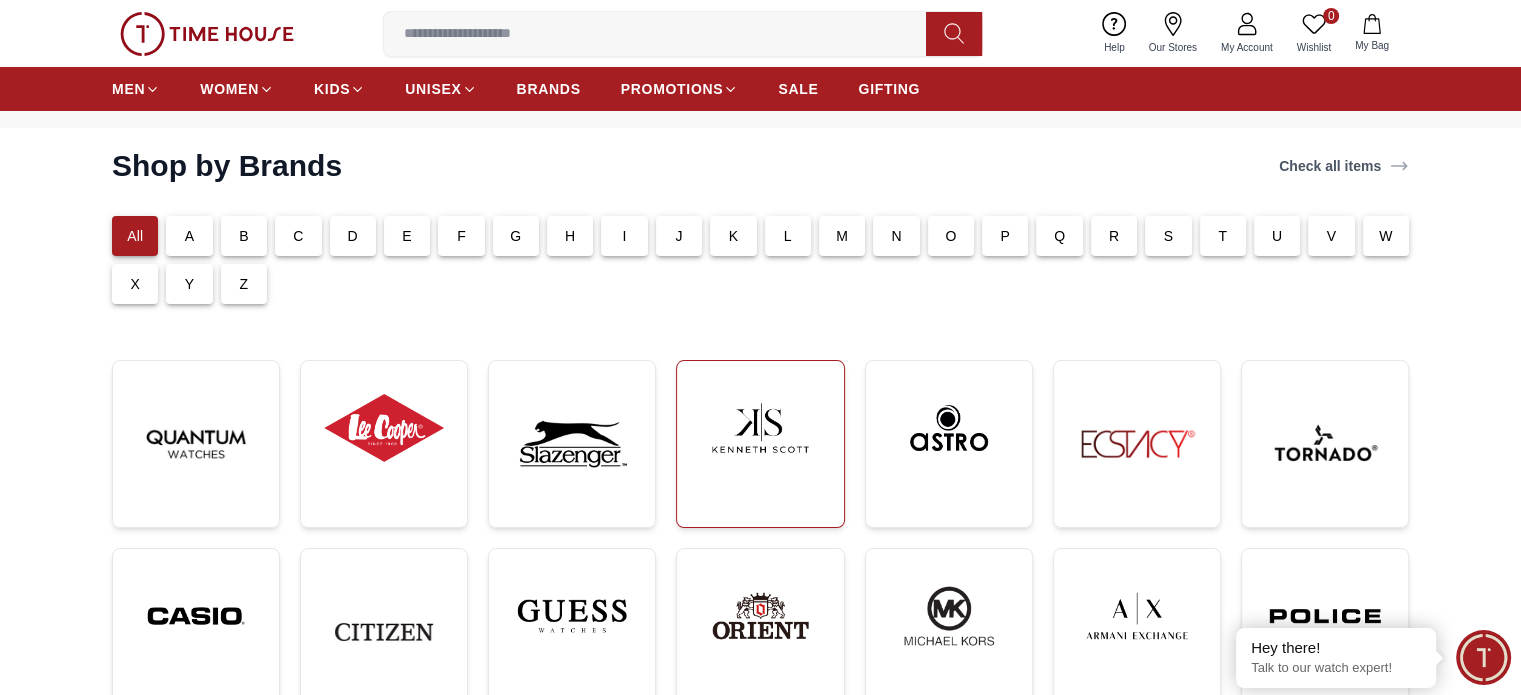 scroll, scrollTop: 100, scrollLeft: 0, axis: vertical 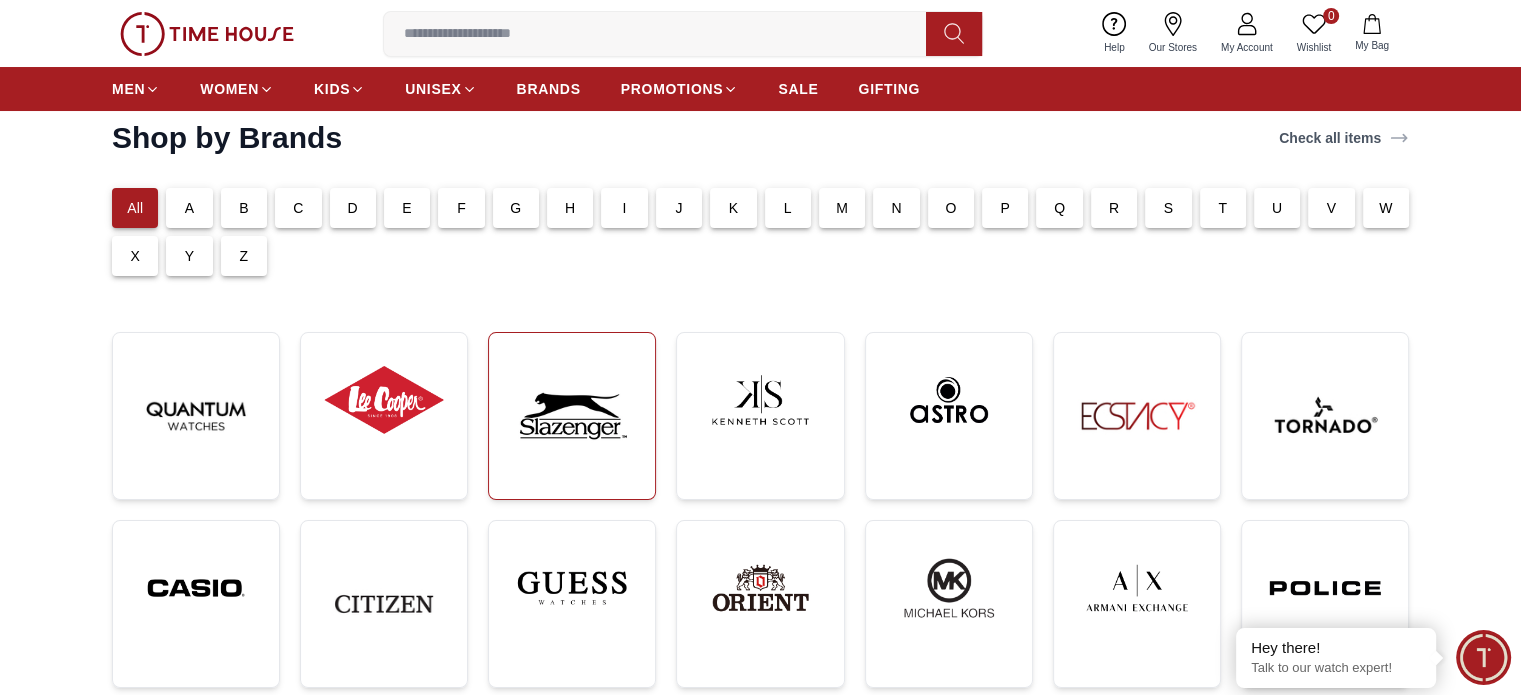 click at bounding box center (572, 416) 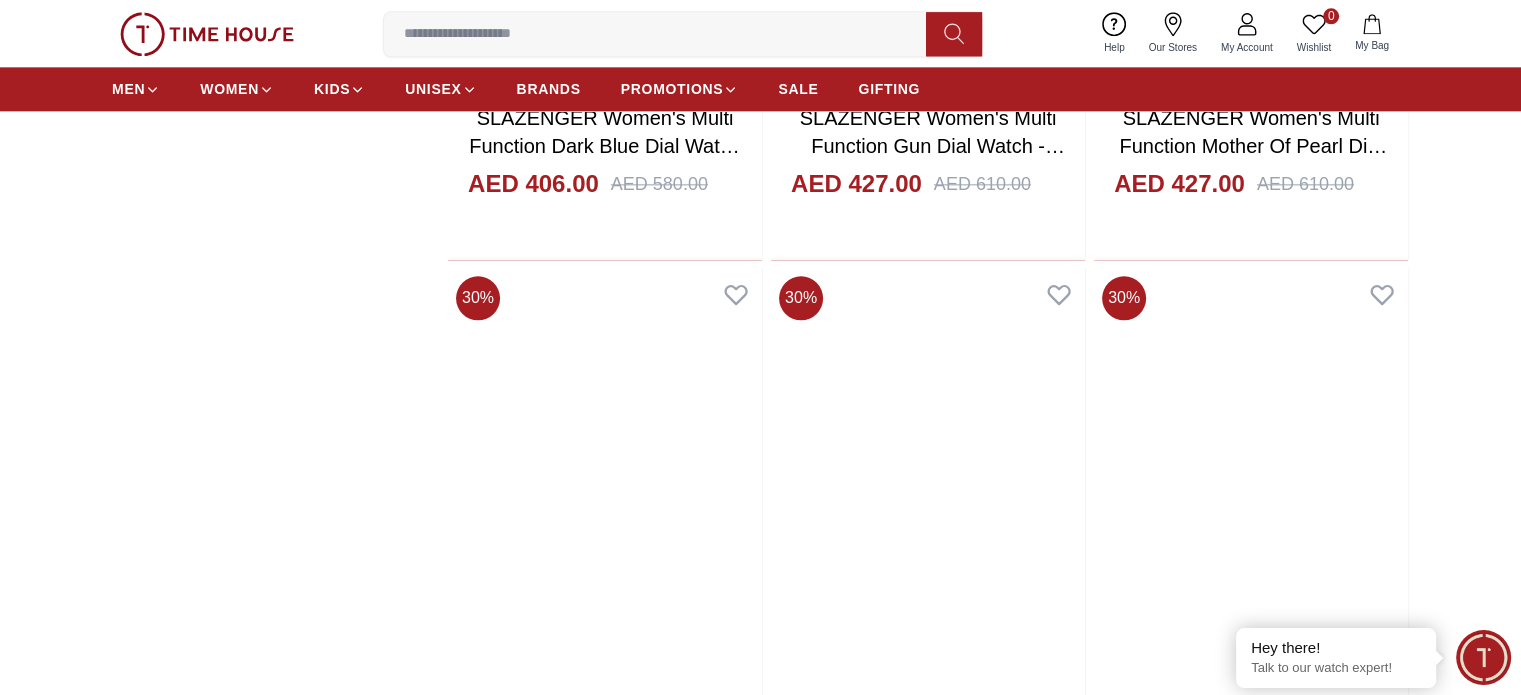 scroll, scrollTop: 2500, scrollLeft: 0, axis: vertical 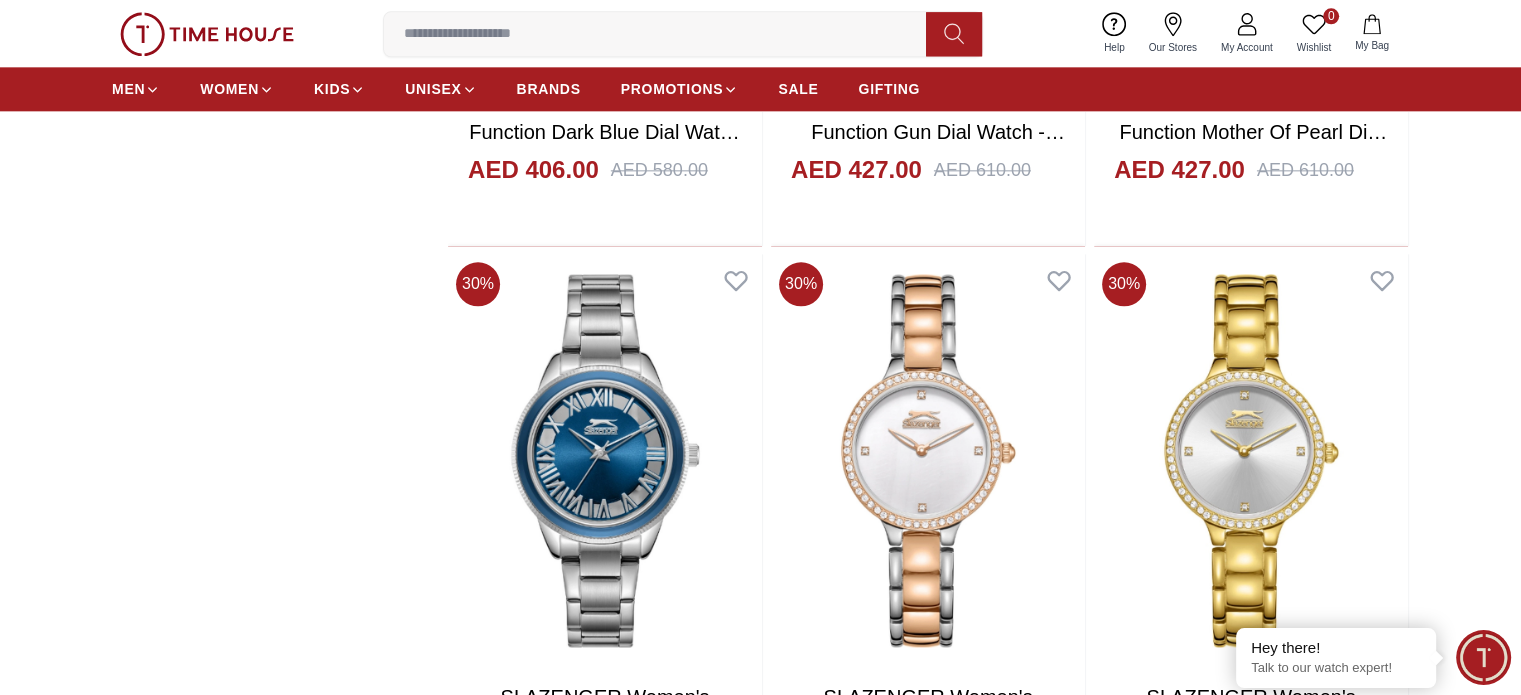 drag, startPoint x: 965, startPoint y: 354, endPoint x: 1085, endPoint y: 367, distance: 120.70211 